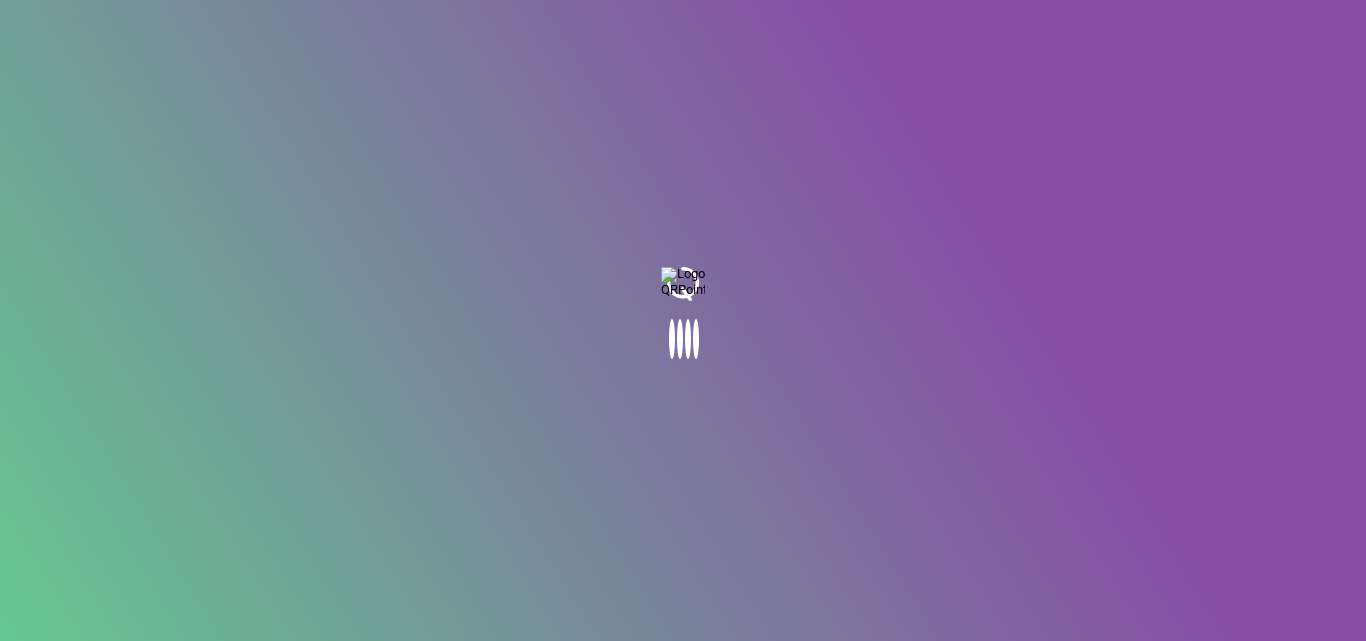 scroll, scrollTop: 0, scrollLeft: 0, axis: both 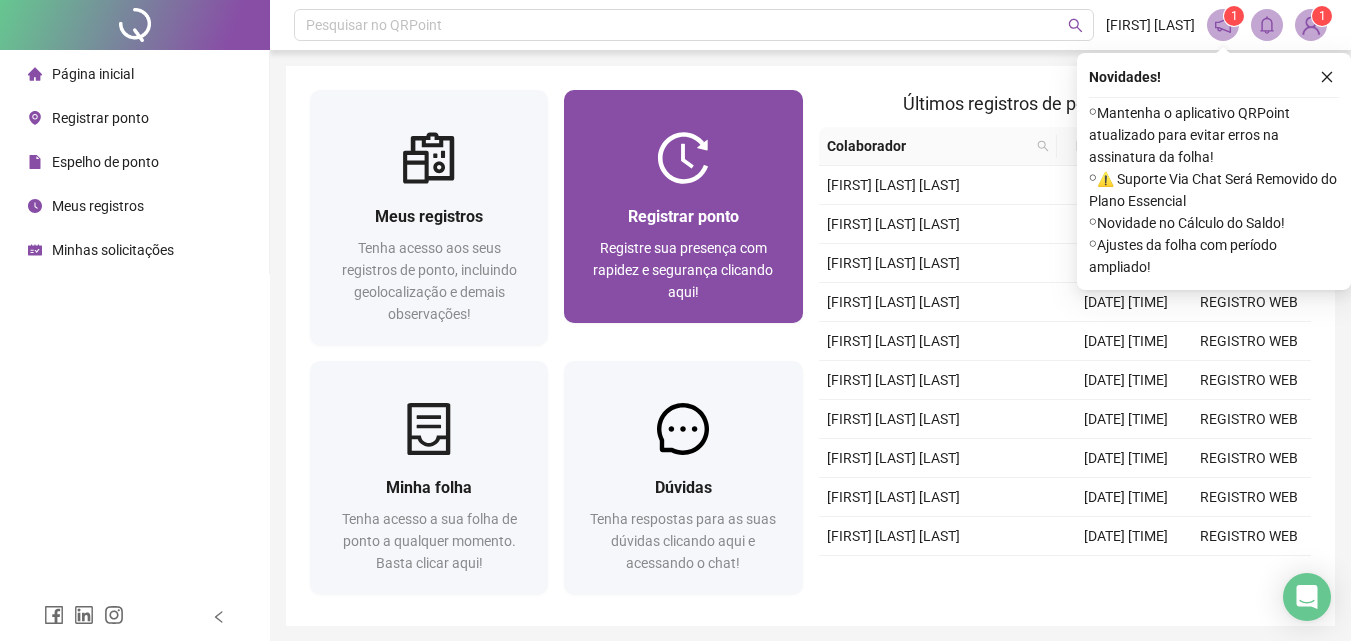 click at bounding box center (683, 158) 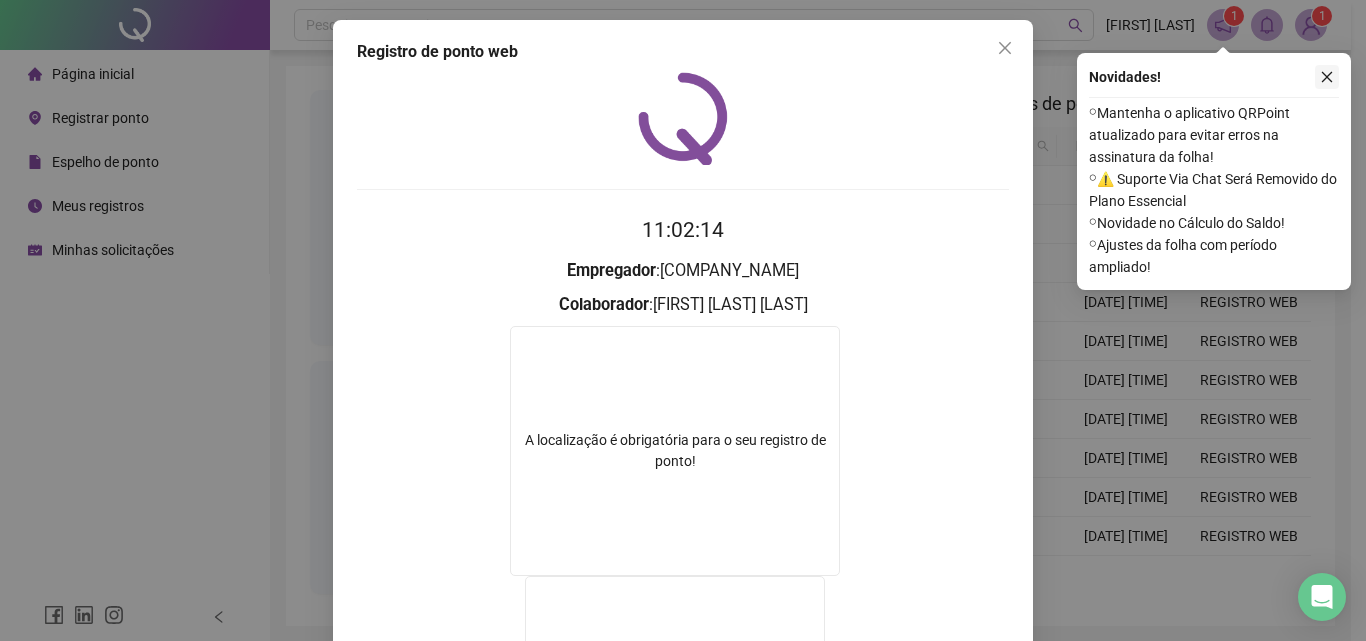 click 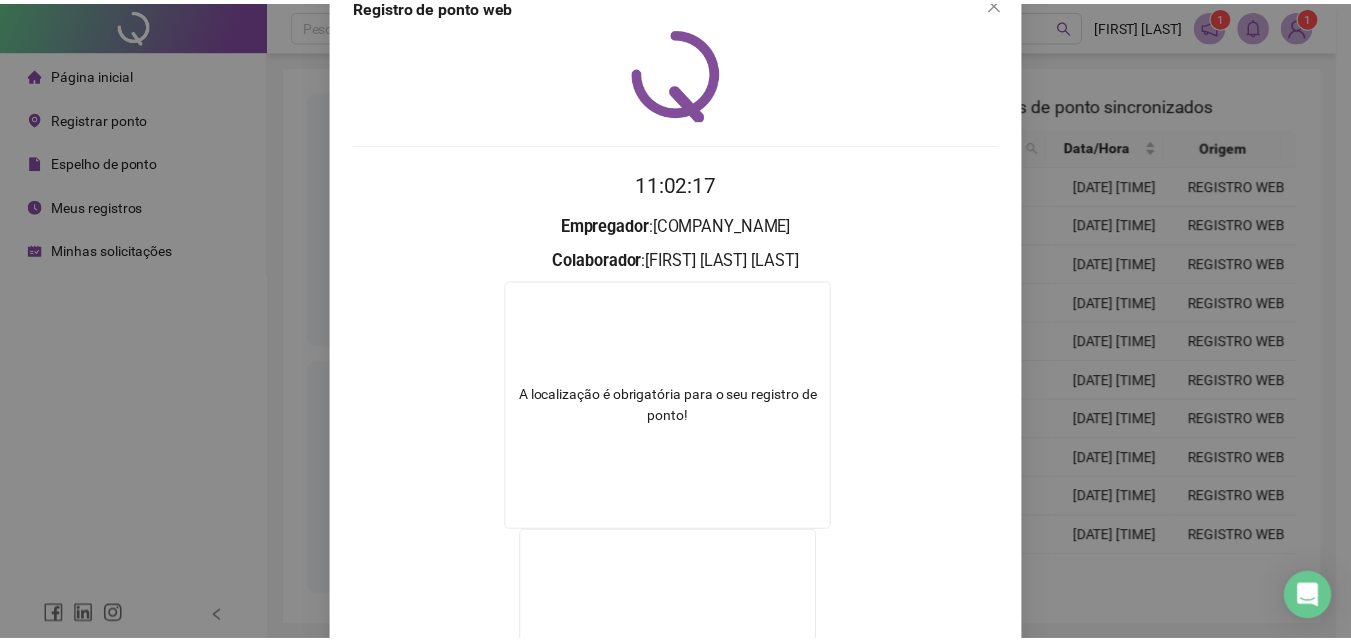 scroll, scrollTop: 0, scrollLeft: 0, axis: both 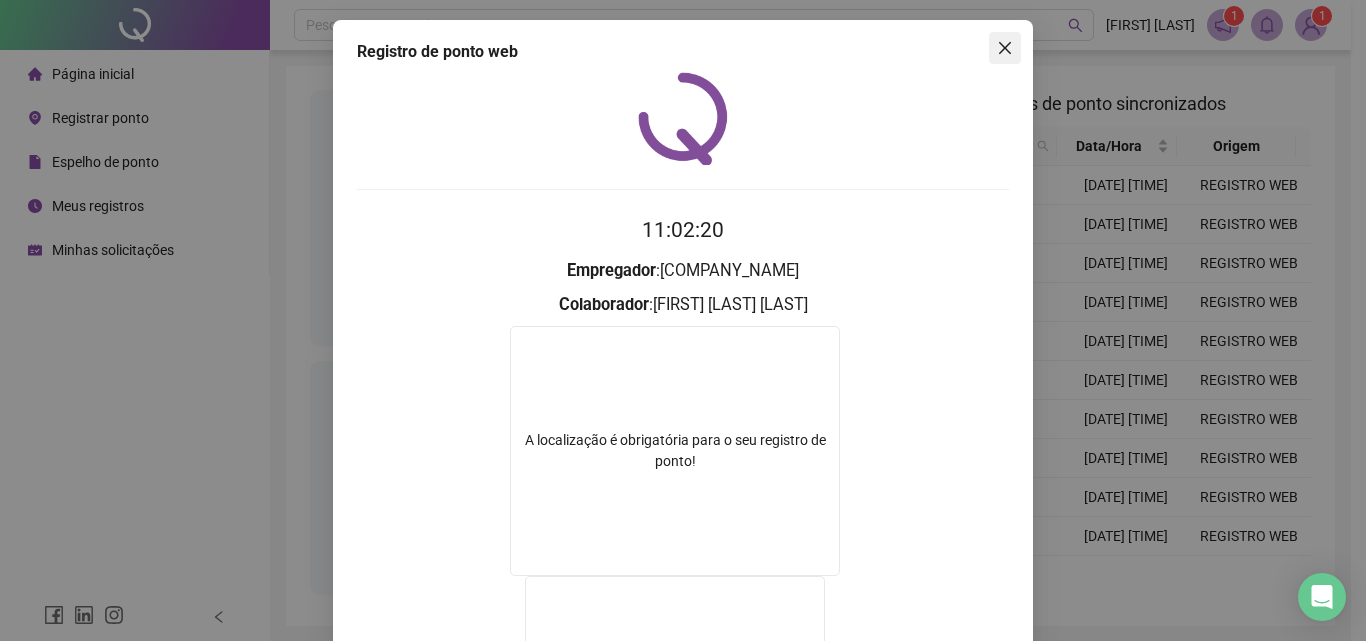 click 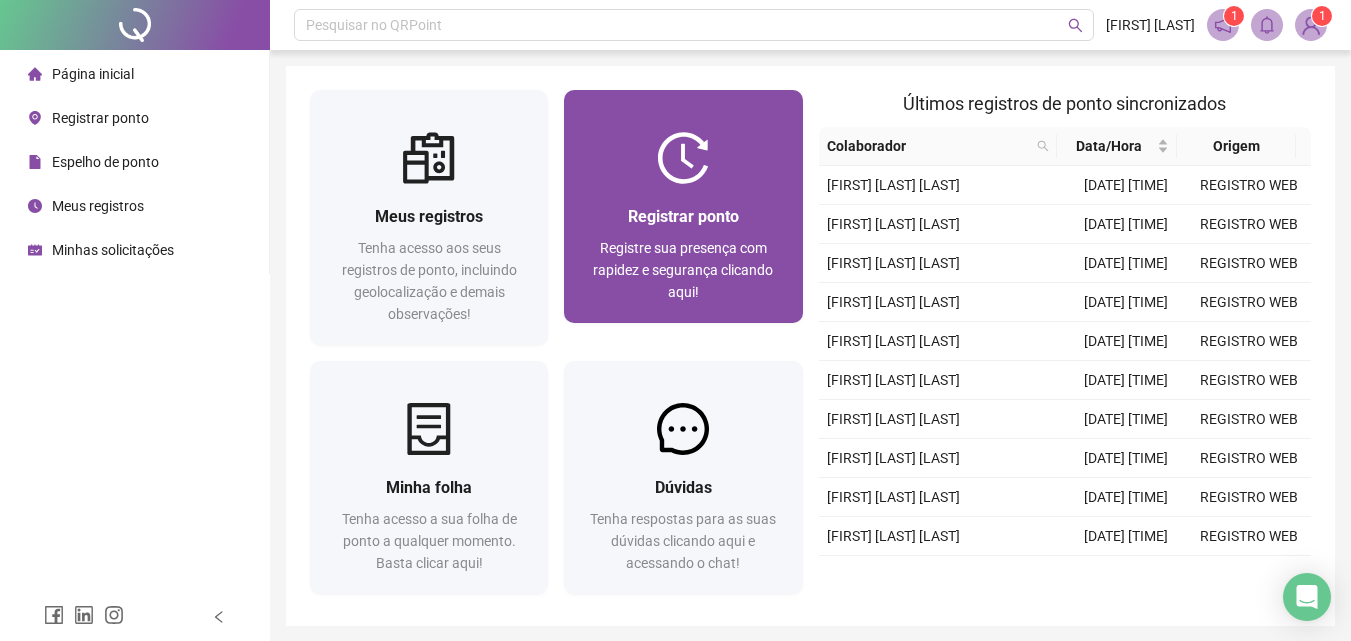 click at bounding box center (683, 158) 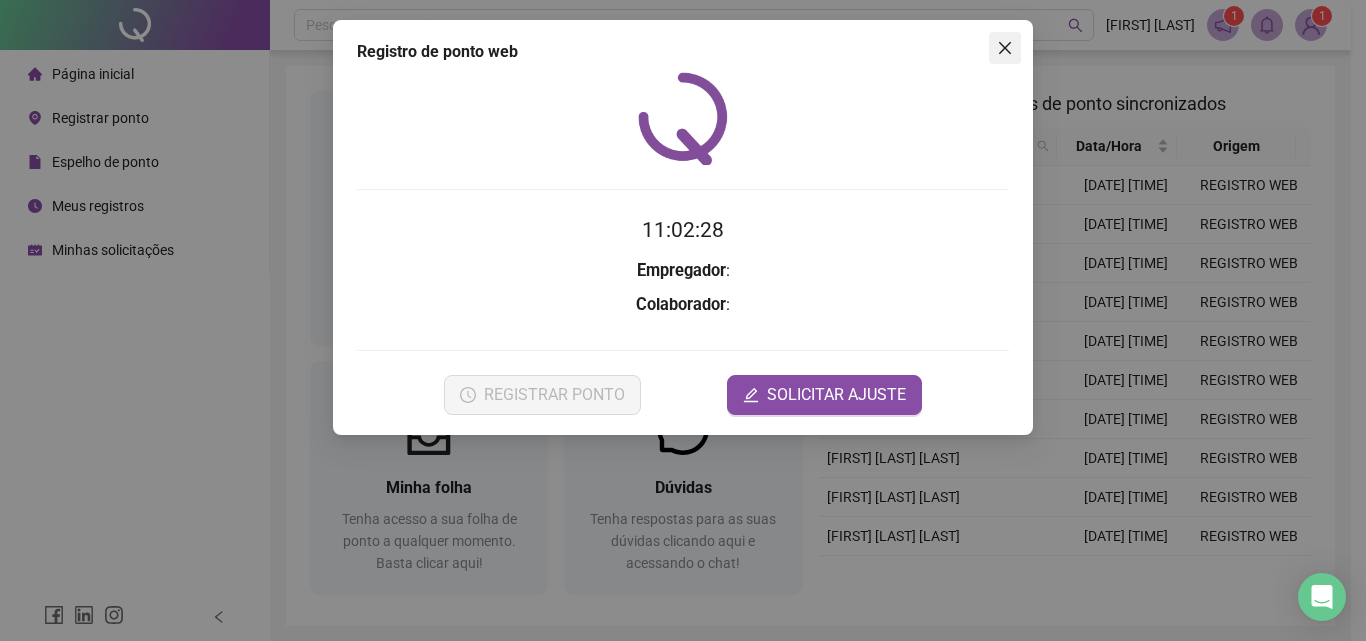 click 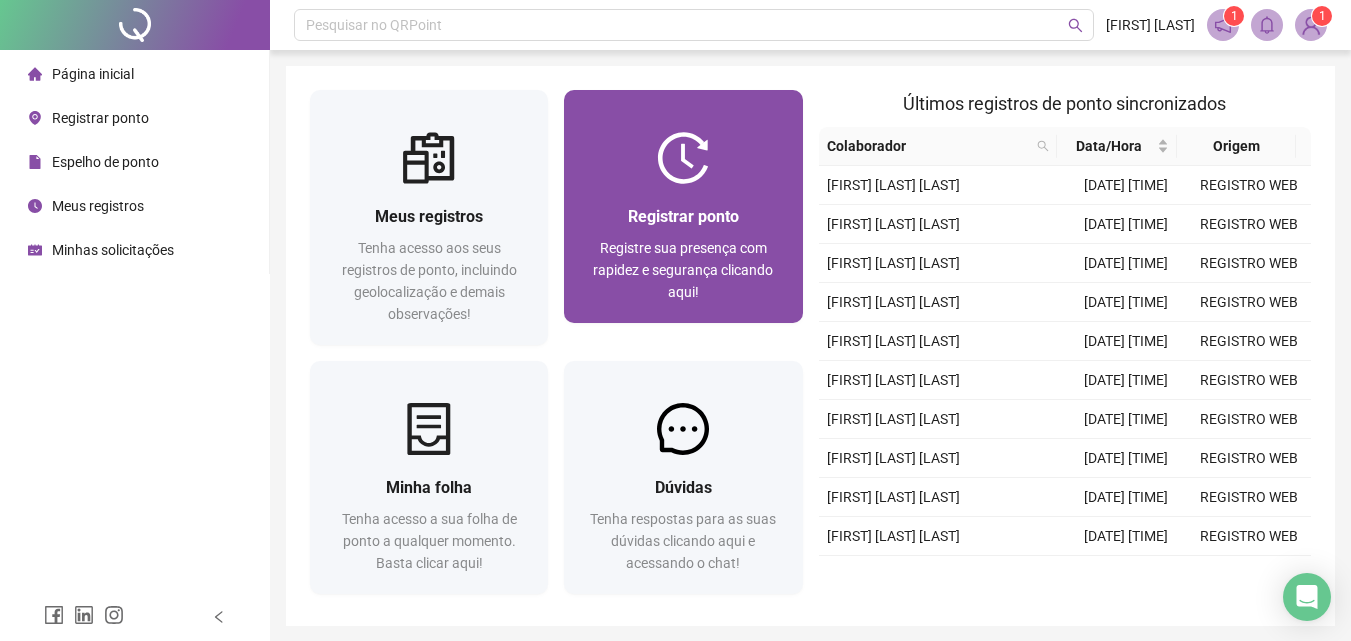 click on "Registrar ponto" at bounding box center [683, 216] 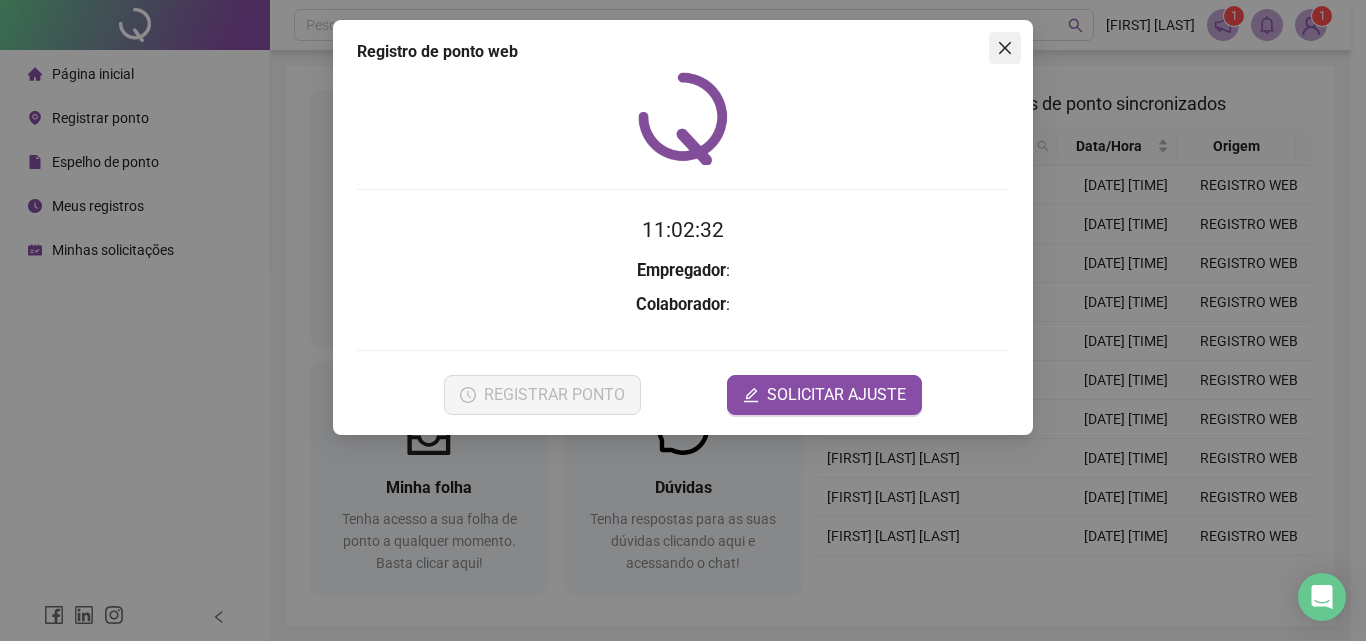 click 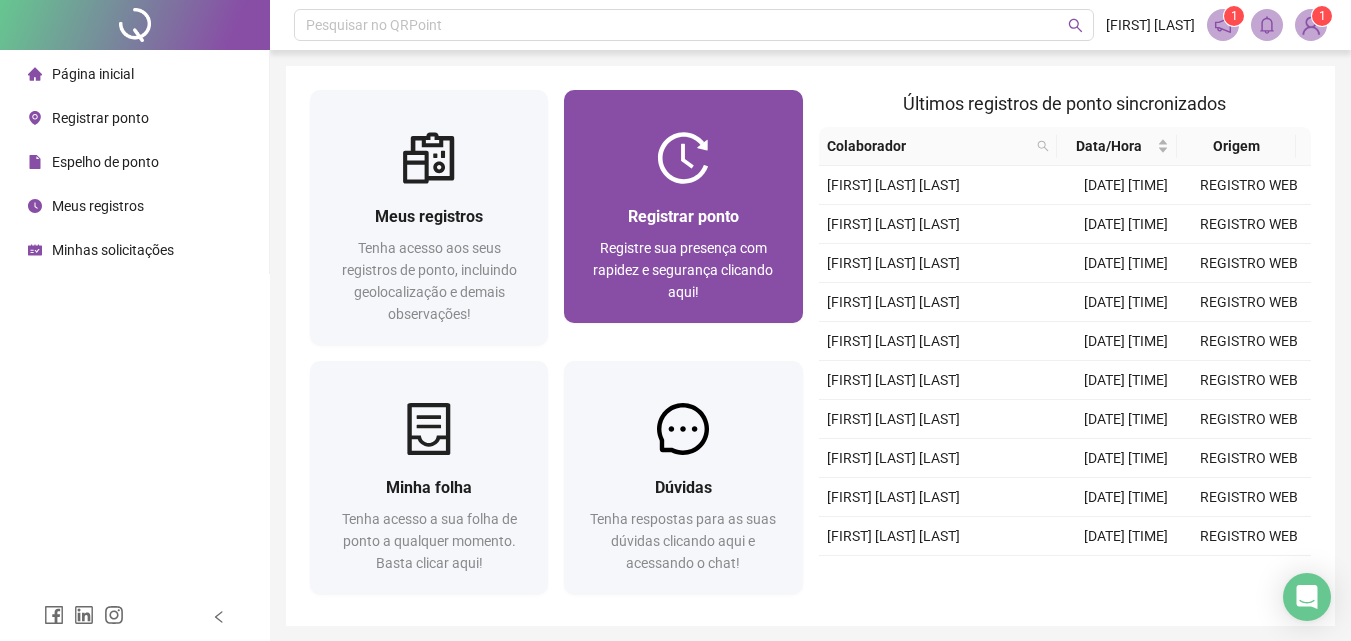 click on "Registrar ponto" at bounding box center [683, 216] 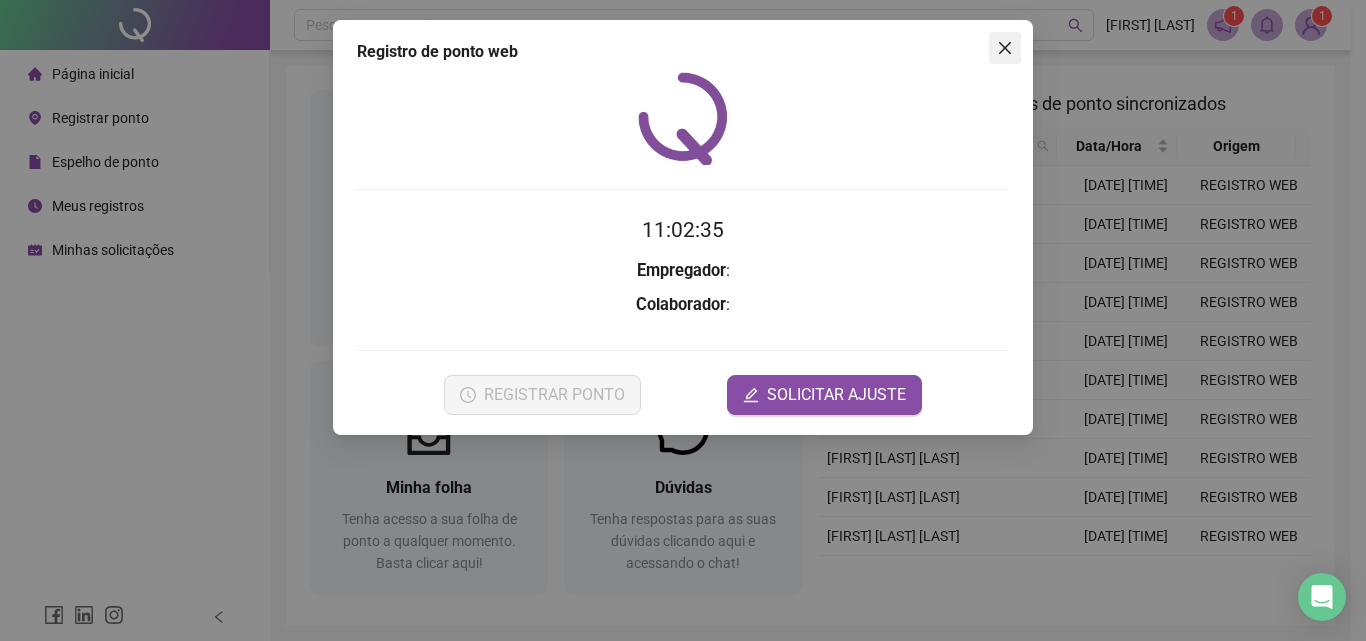 click 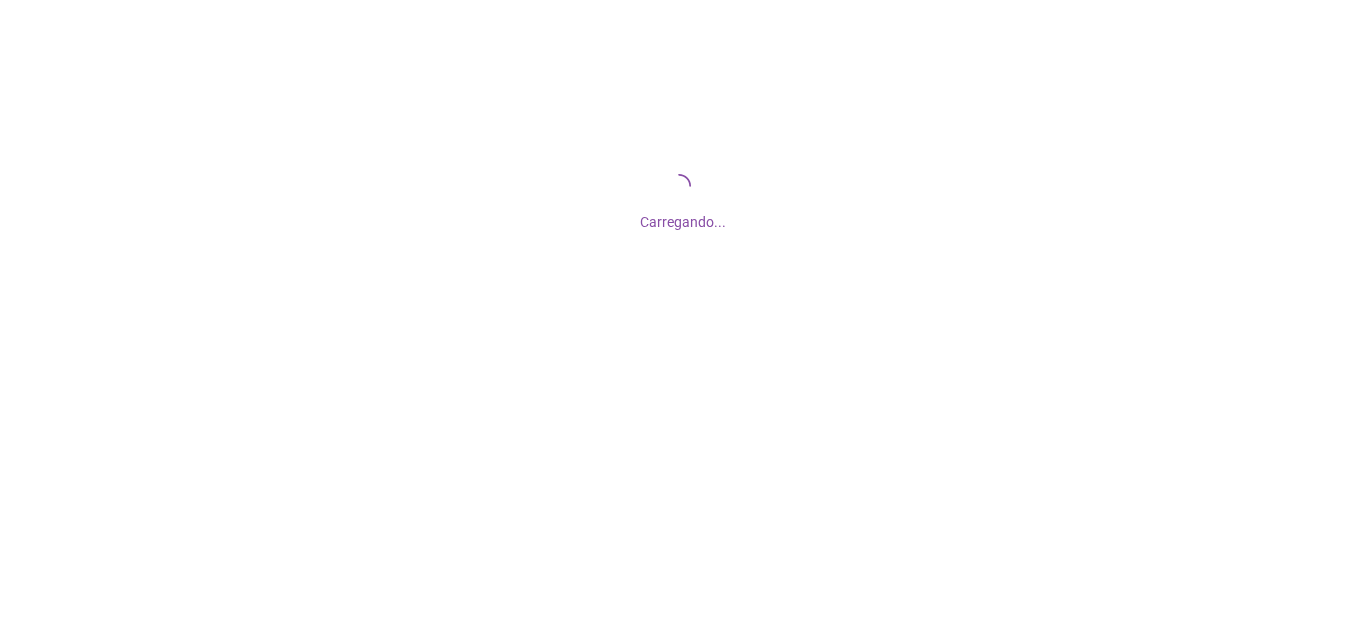 scroll, scrollTop: 0, scrollLeft: 0, axis: both 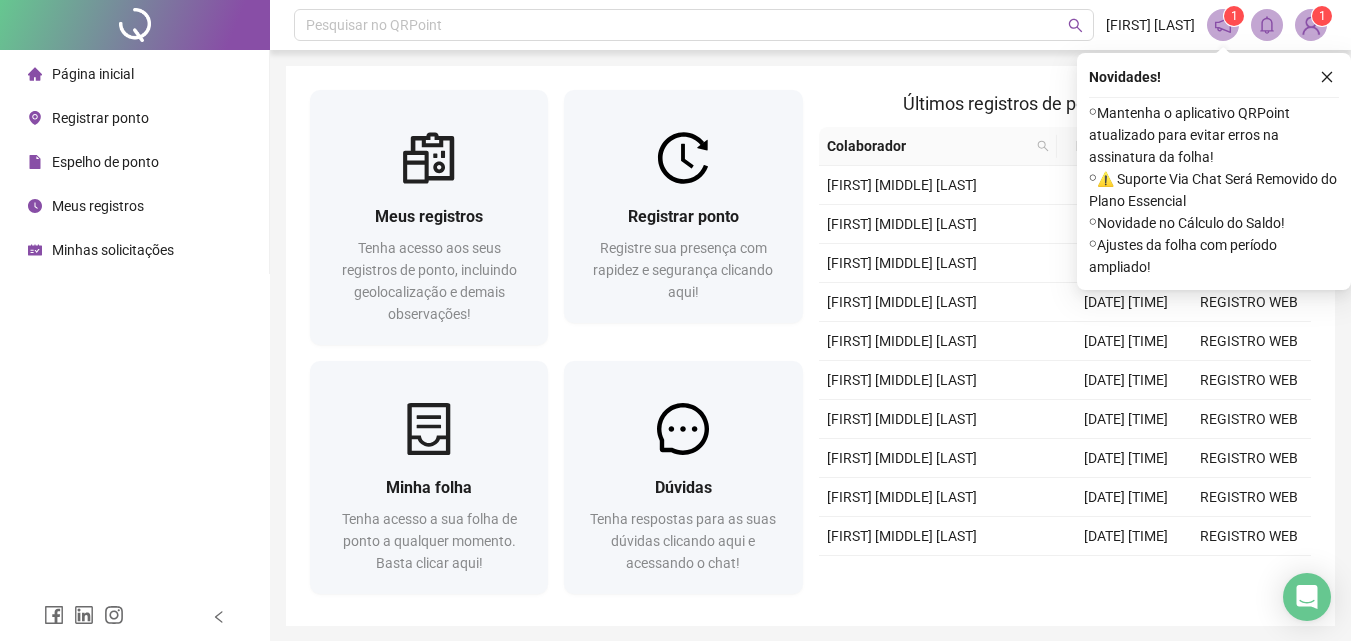 click on "Registre sua presença com rapidez e segurança clicando aqui!" at bounding box center (683, 270) 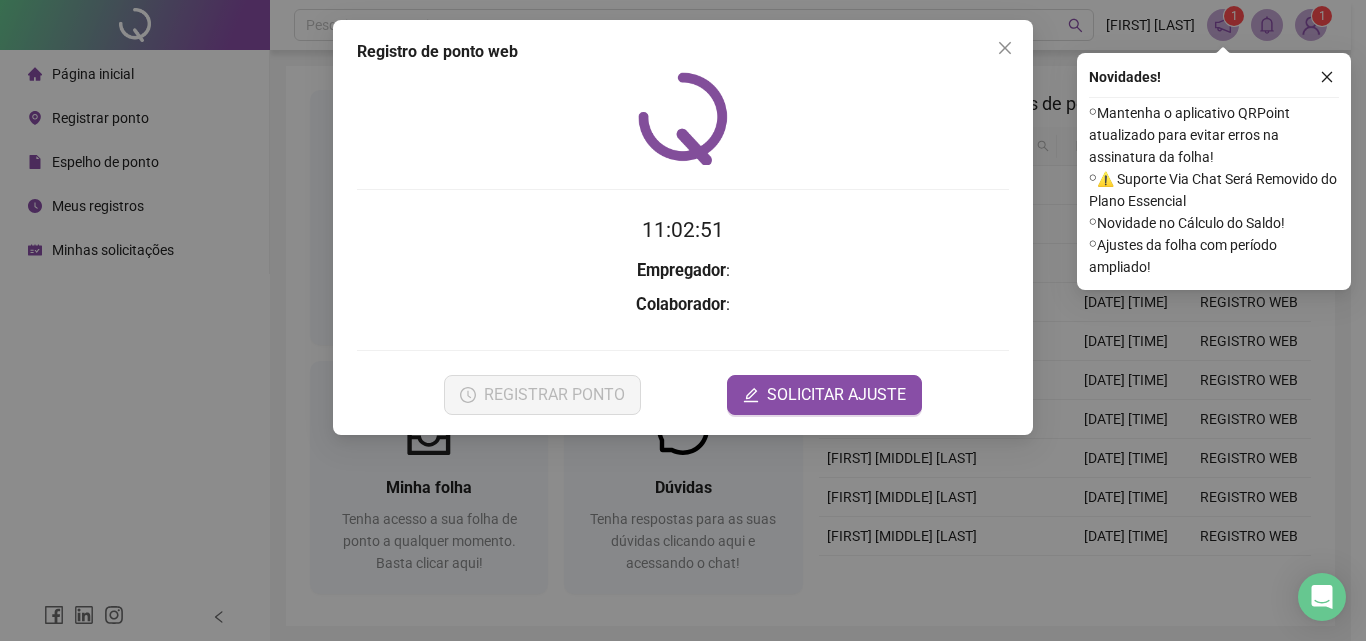 click on "11:02:51" at bounding box center (683, 230) 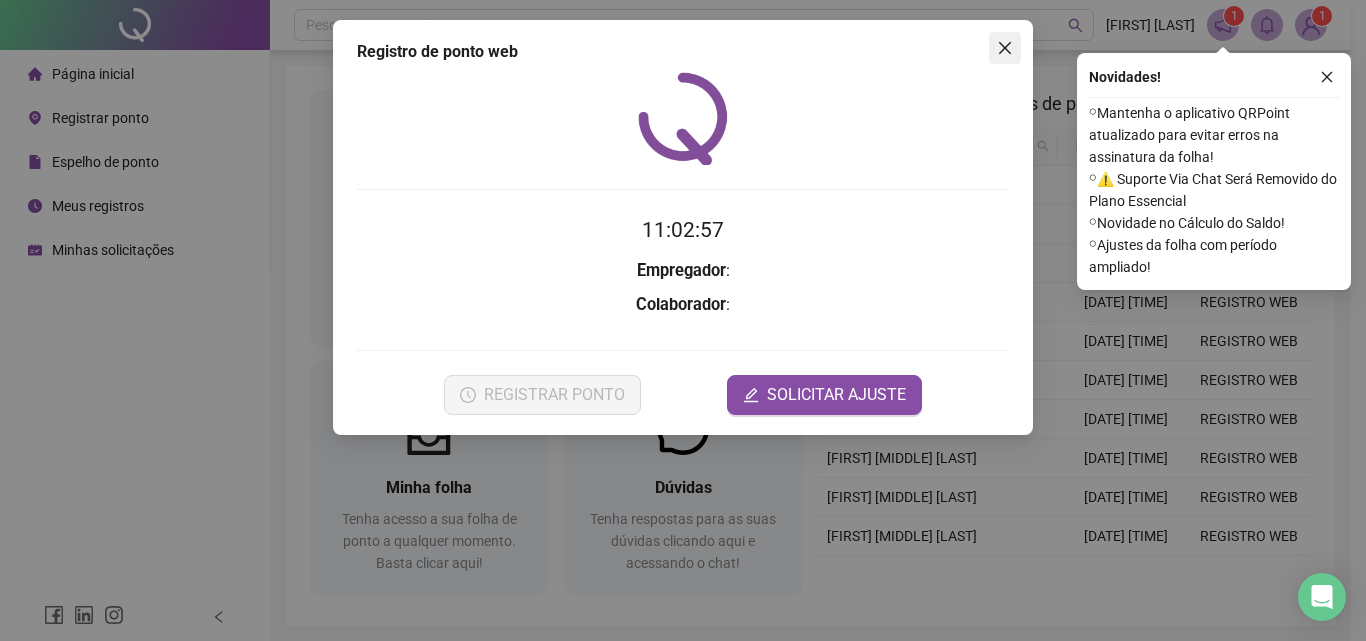 click 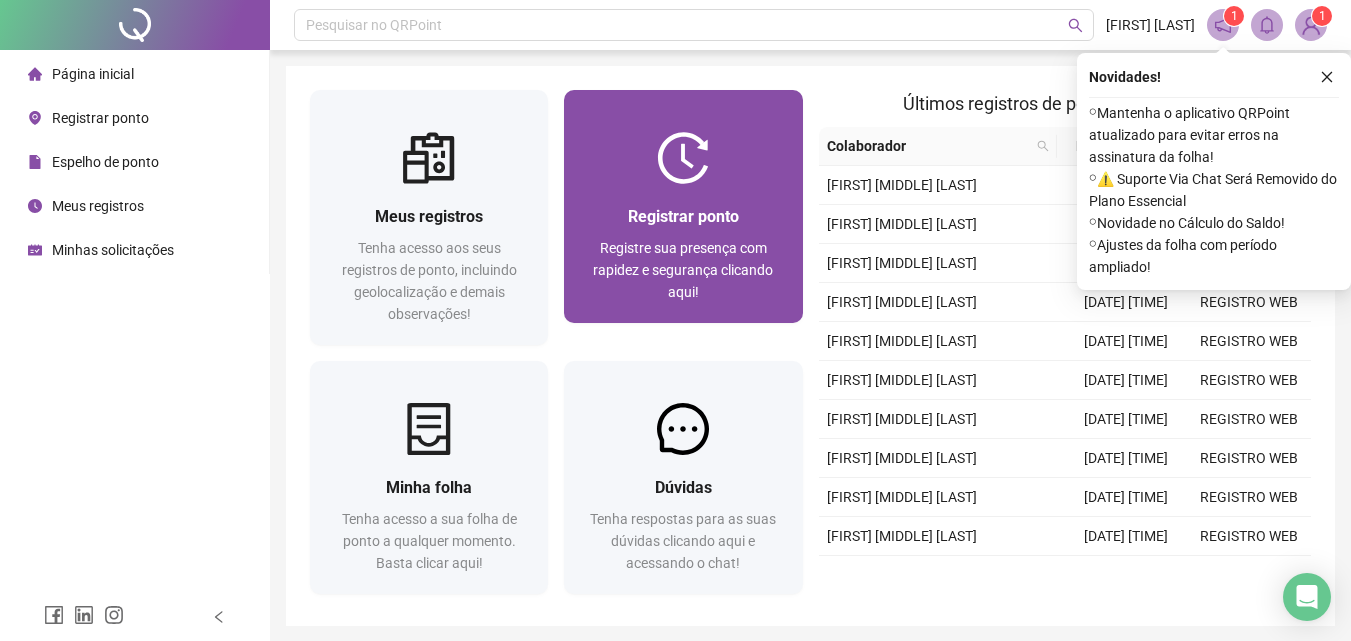 click on "Registrar ponto Registre sua presença com rapidez e segurança clicando aqui!" at bounding box center (683, 253) 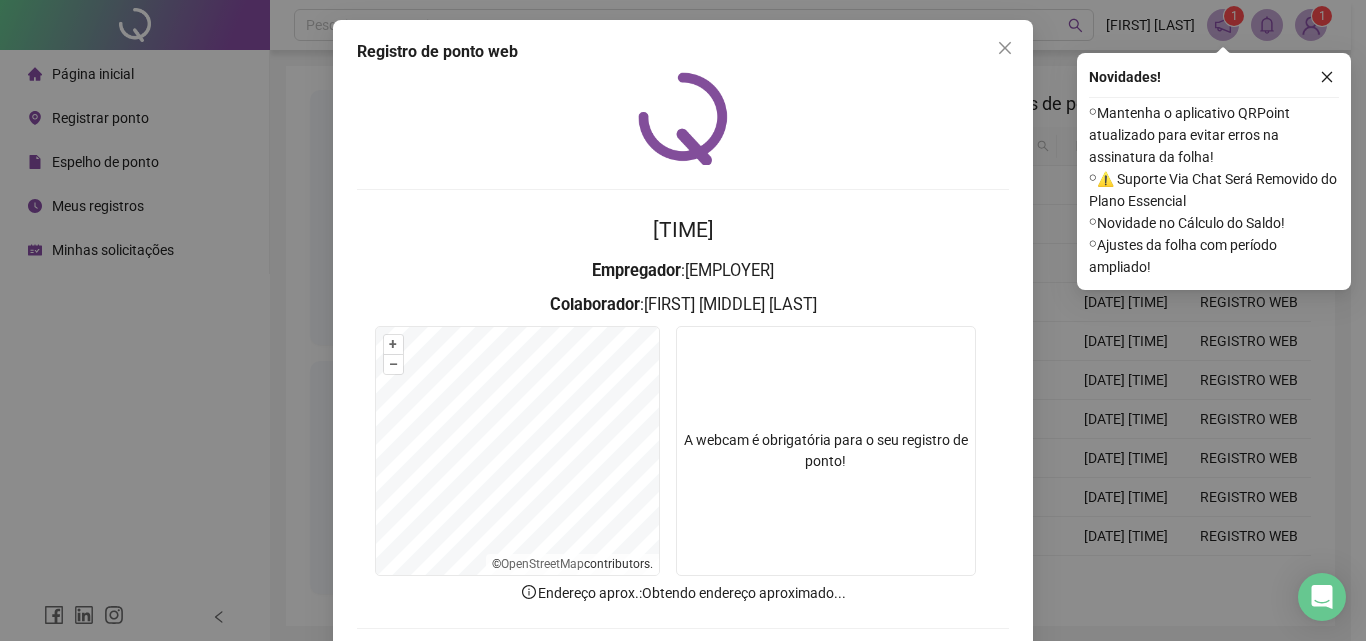 click on "[TIME] Empregador : [EMPLOYER] Colaborador : [EMPLOYEE] + – ⇧ › © OpenStreetMap contributors. A webcam é obrigatória para o seu registro de ponto! Endereço aprox. : Obtendo endereço aproximado... REGISTRAR PONTO SOLICITAR AJUSTE" at bounding box center [683, 453] 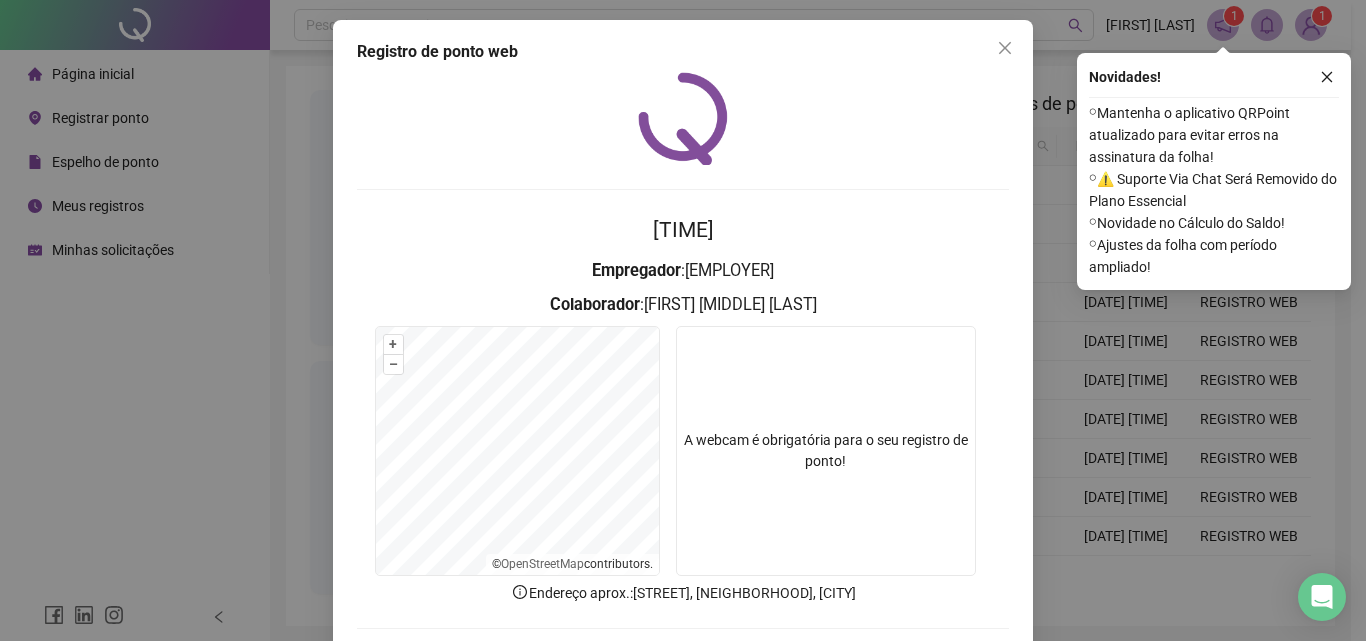 click at bounding box center (826, 451) 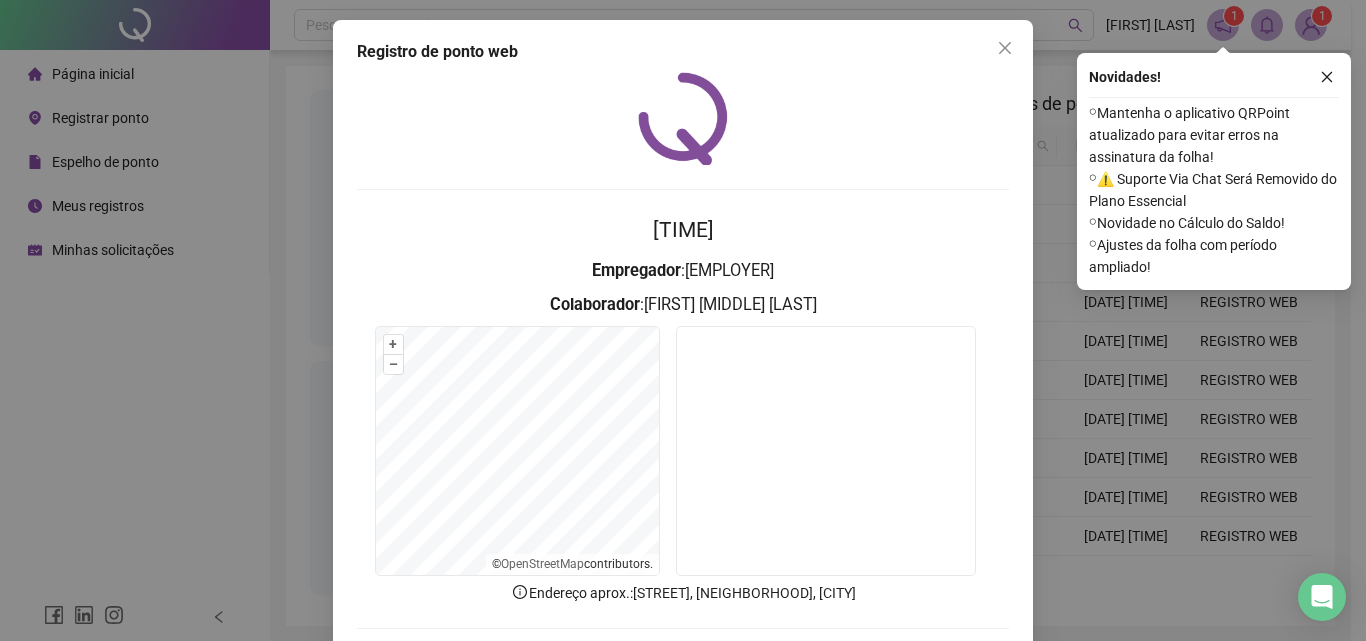 scroll, scrollTop: 96, scrollLeft: 0, axis: vertical 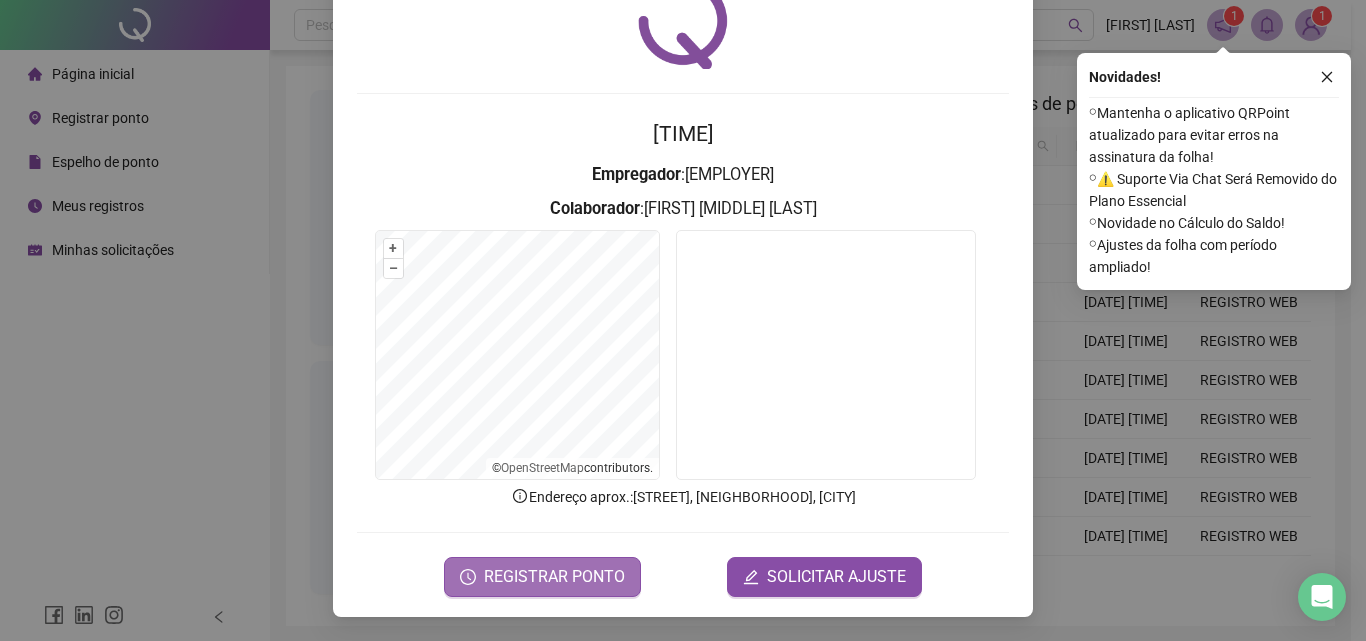 click on "REGISTRAR PONTO" at bounding box center (554, 577) 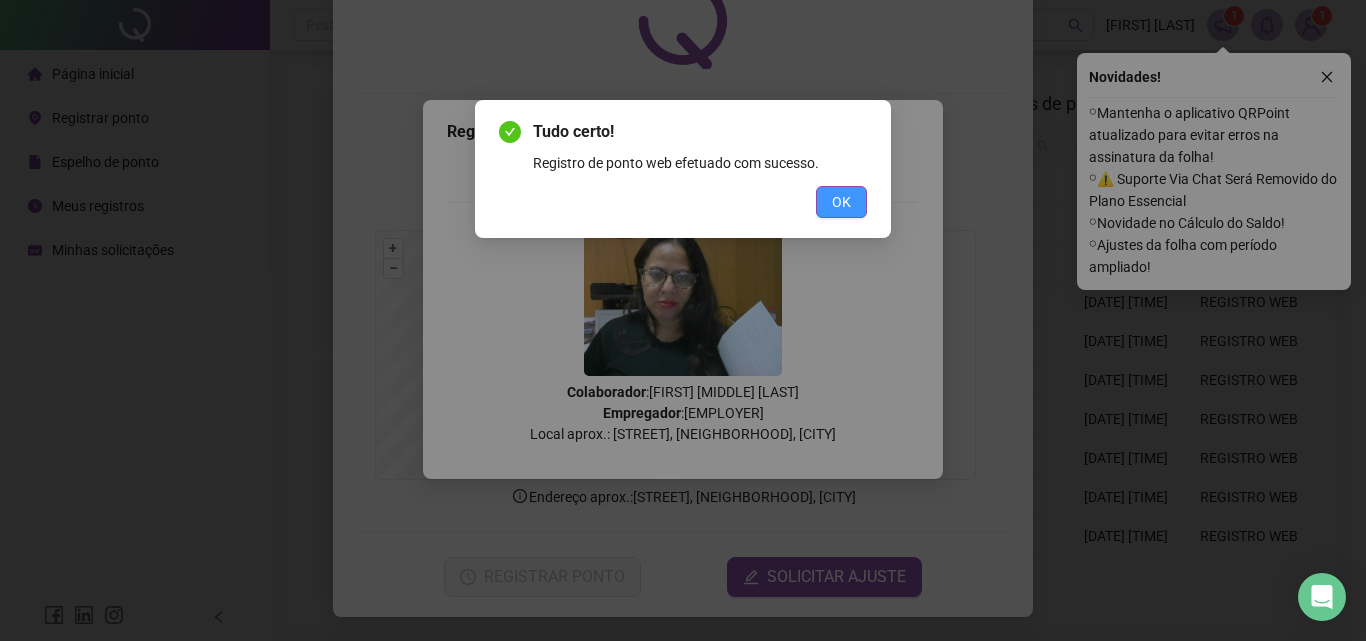 click on "OK" at bounding box center [841, 202] 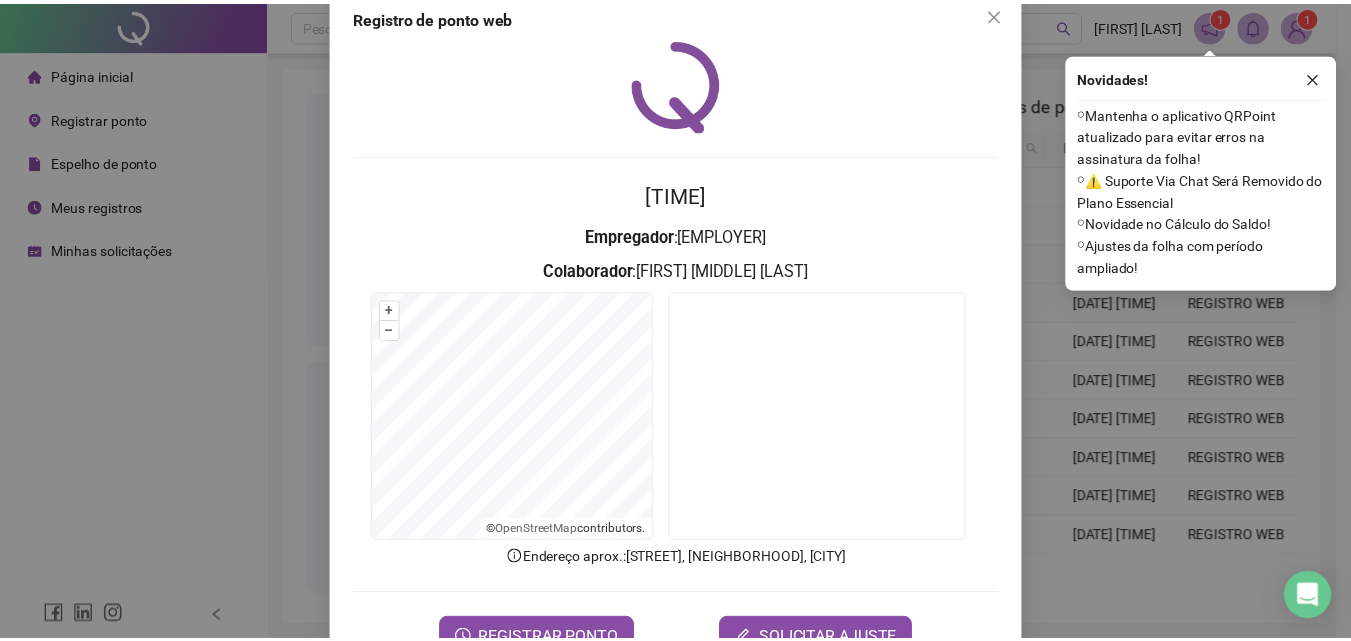 scroll, scrollTop: 0, scrollLeft: 0, axis: both 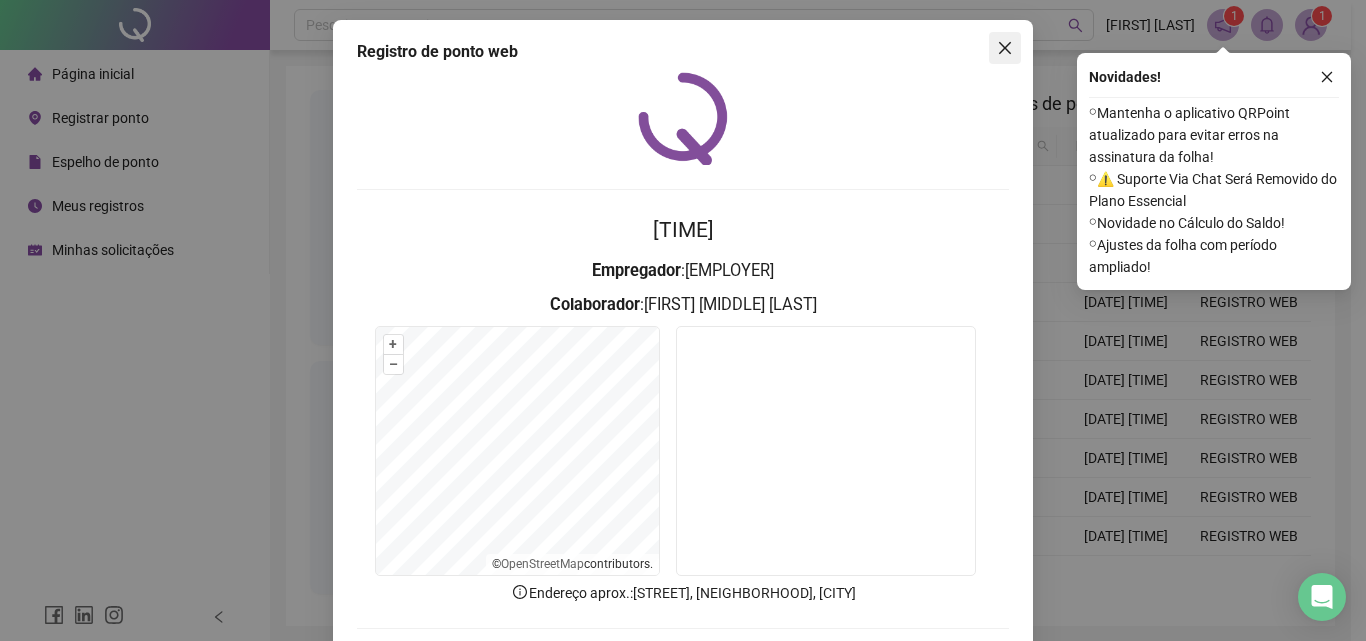 click 